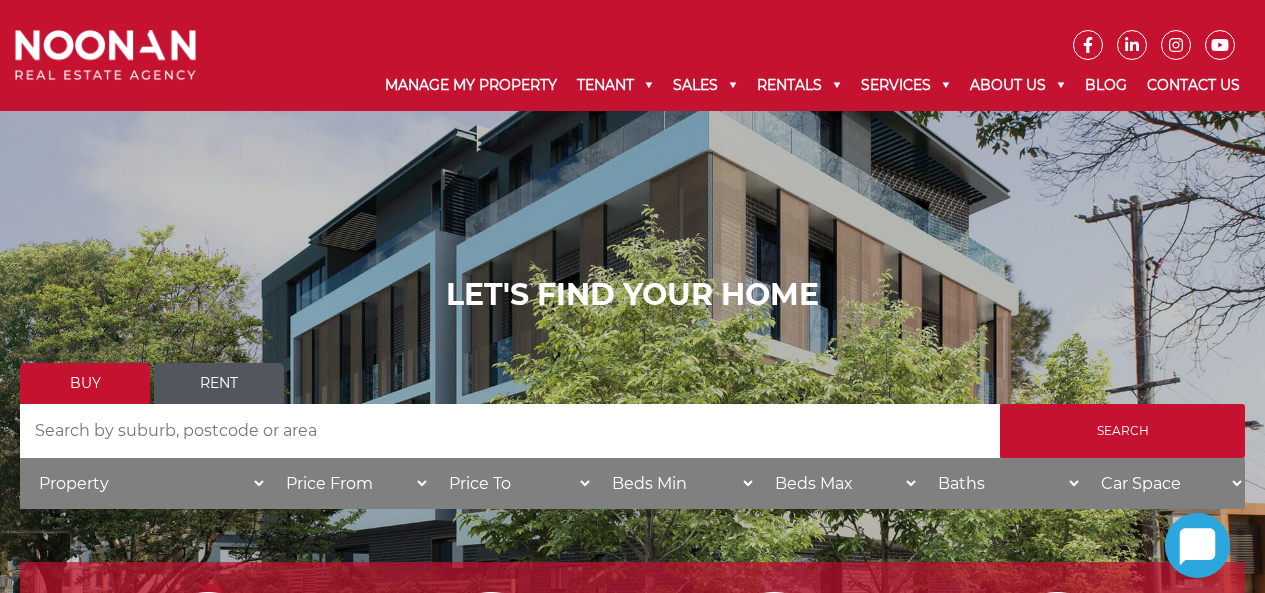 scroll, scrollTop: 0, scrollLeft: 0, axis: both 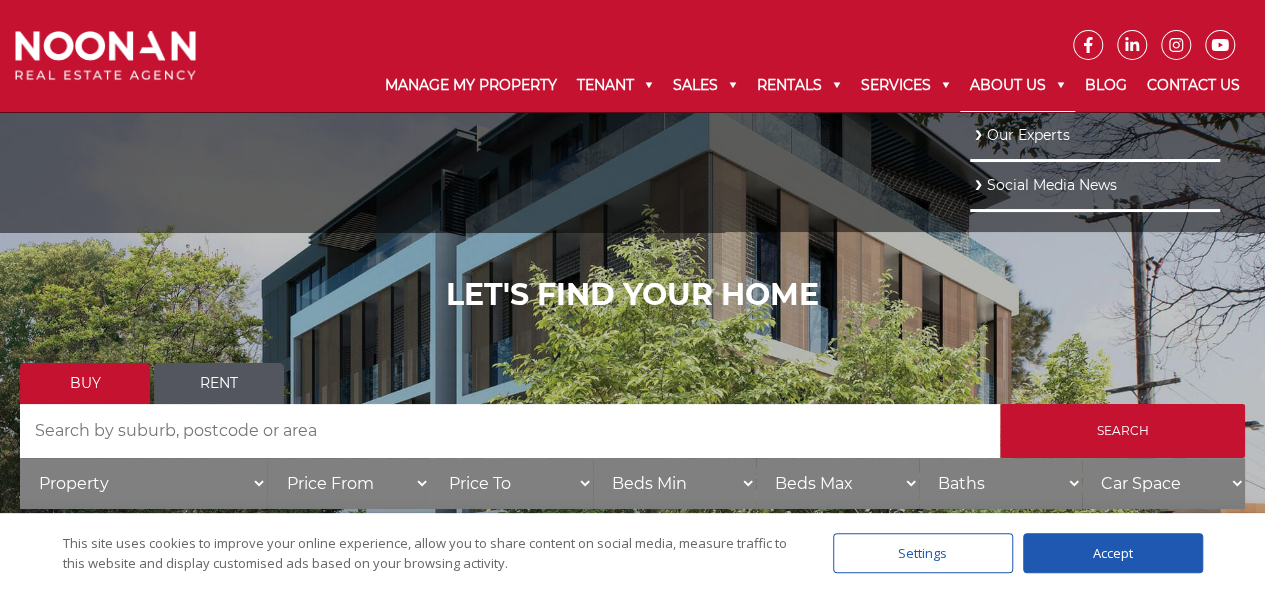click on "About Us" at bounding box center [1017, 86] 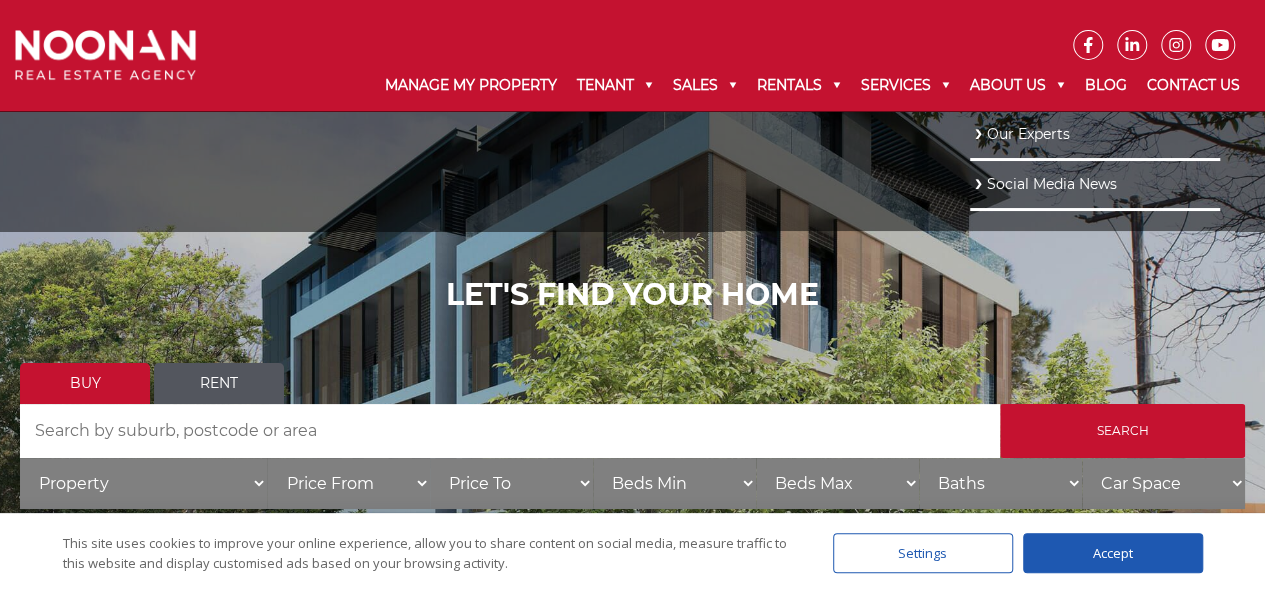 click on "Our Experts" at bounding box center (1095, 134) 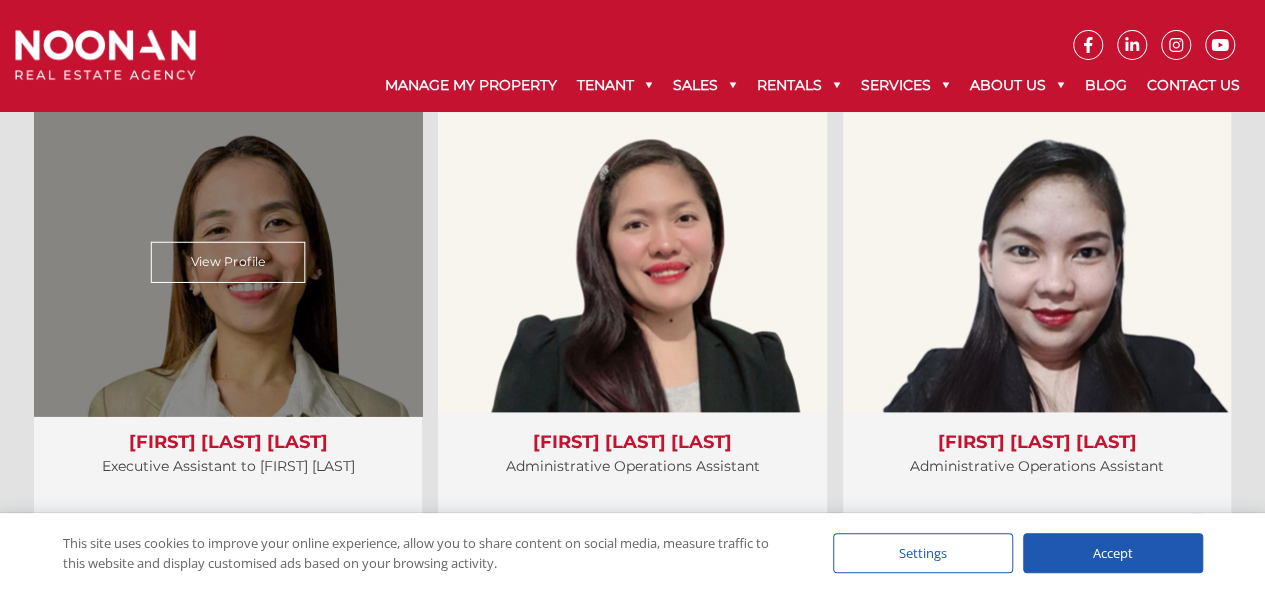 scroll, scrollTop: 4888, scrollLeft: 0, axis: vertical 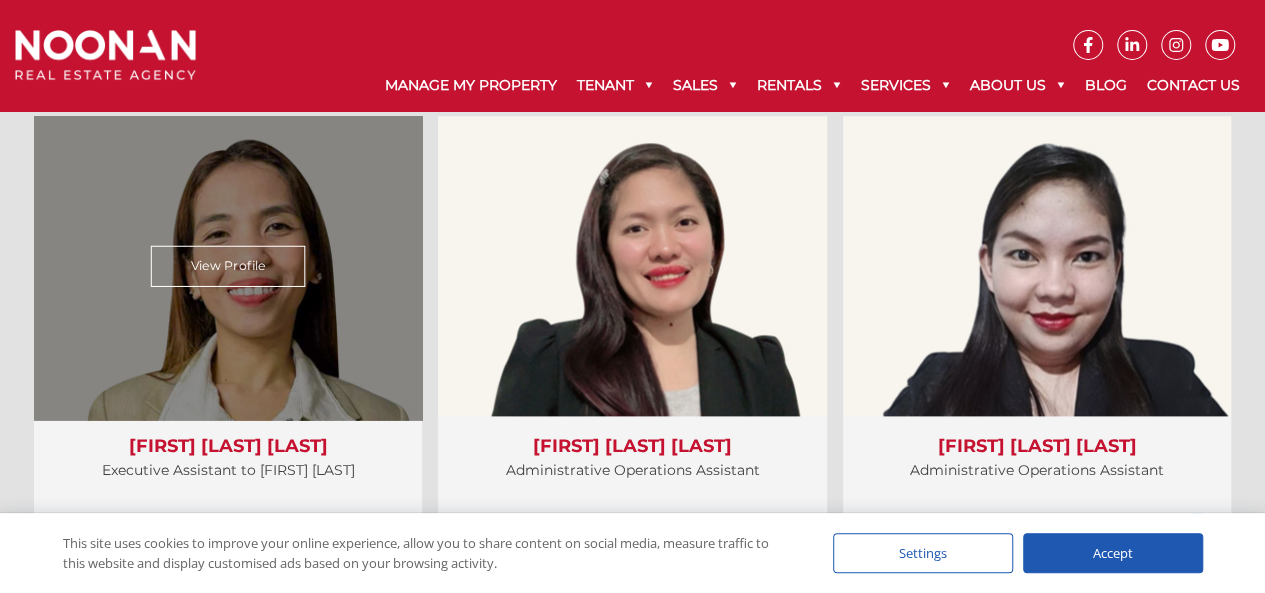 click on "View Profile" at bounding box center (228, 266) 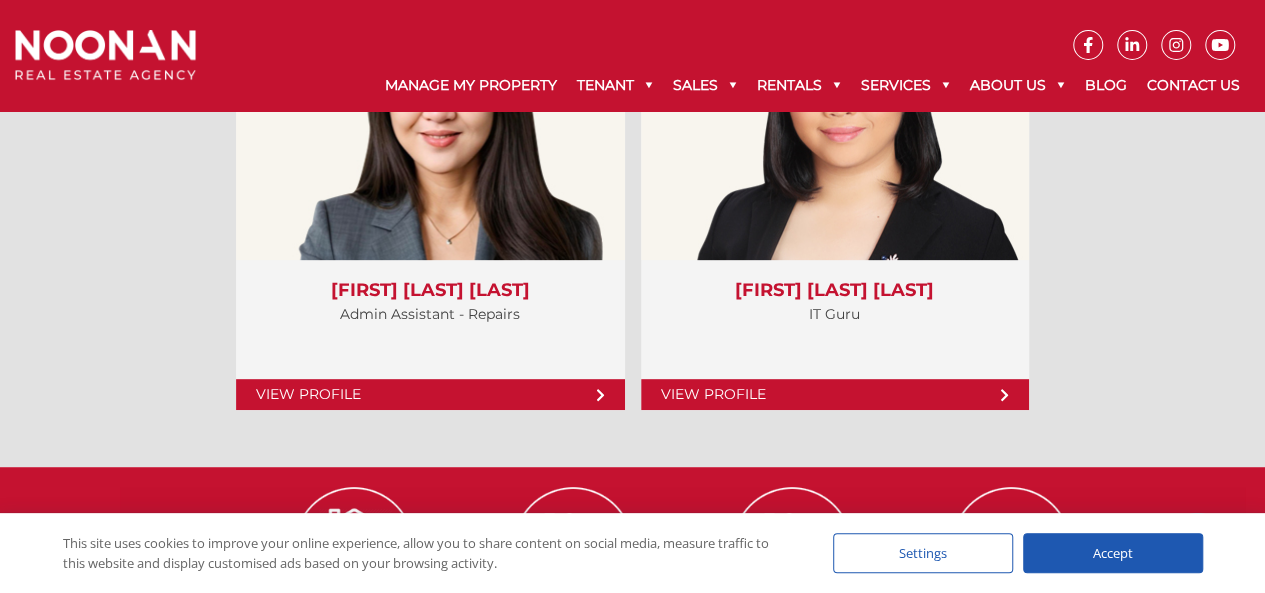 scroll, scrollTop: 7933, scrollLeft: 0, axis: vertical 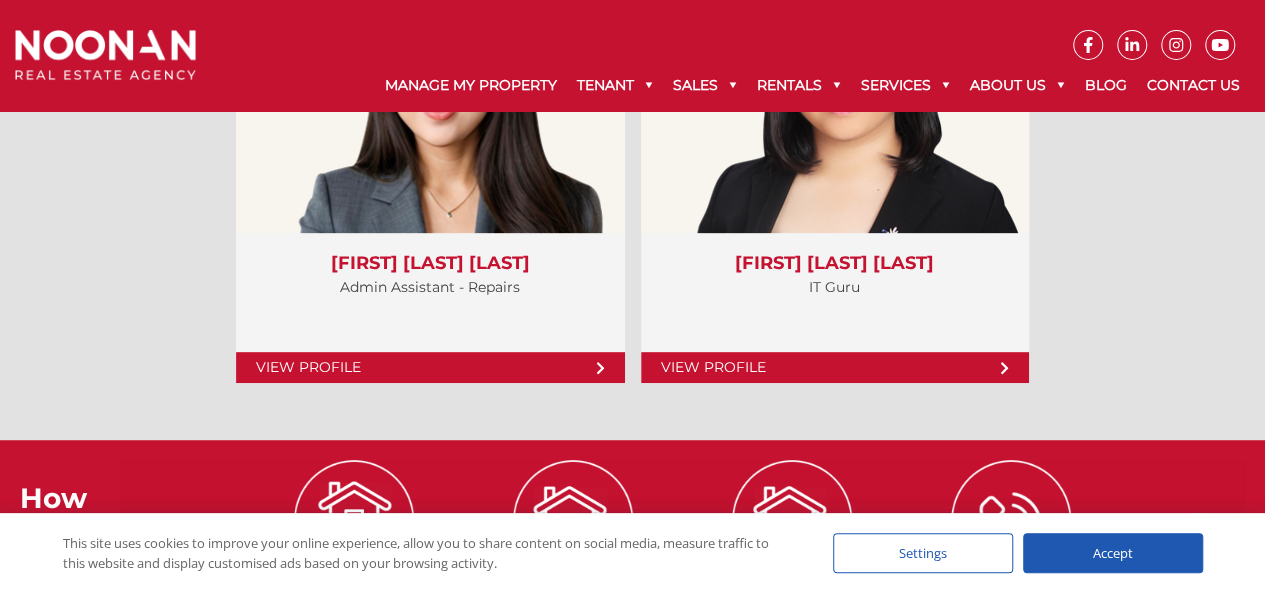 click on "Accept" at bounding box center [1113, 553] 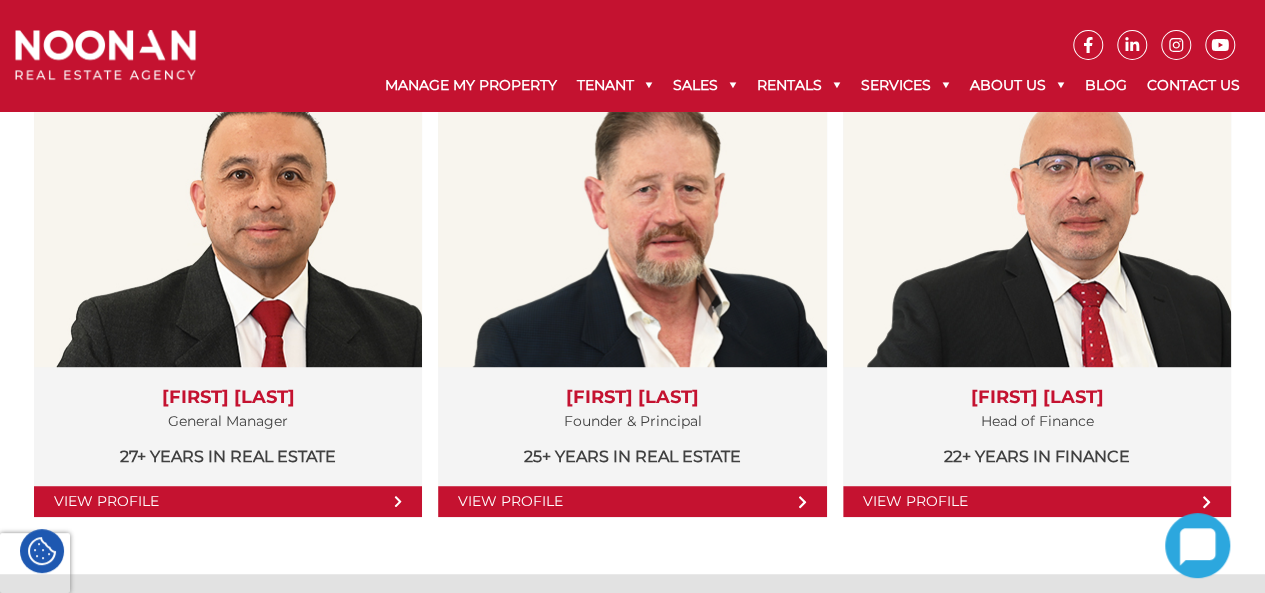 scroll, scrollTop: 442, scrollLeft: 0, axis: vertical 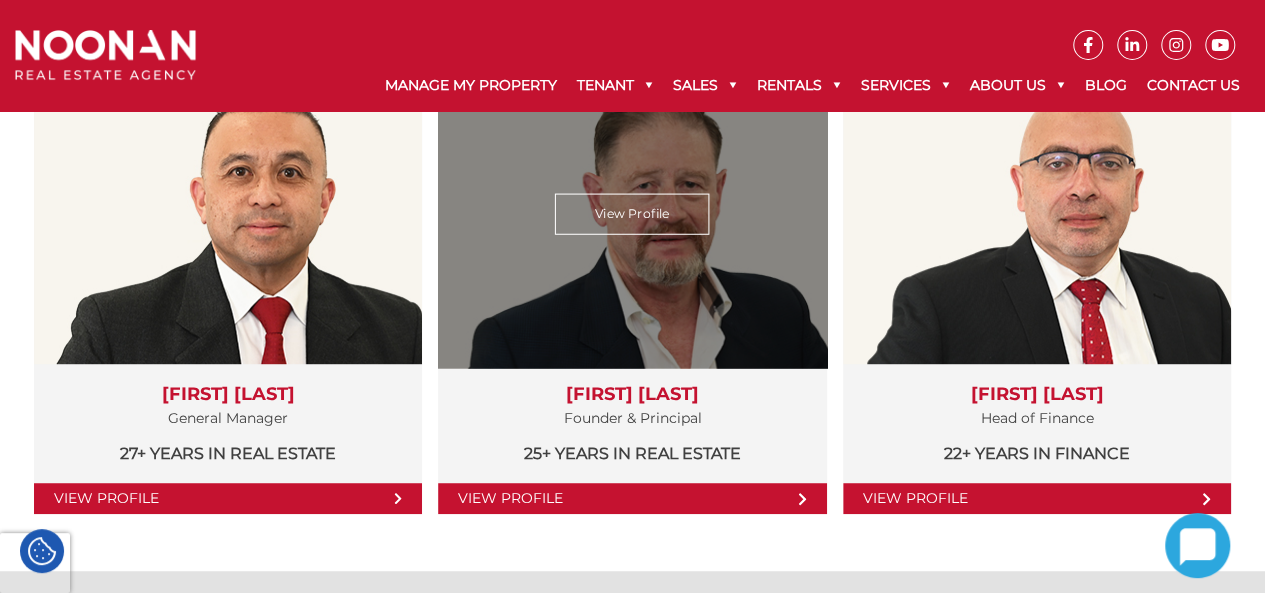 click on "View Profile" at bounding box center [632, 214] 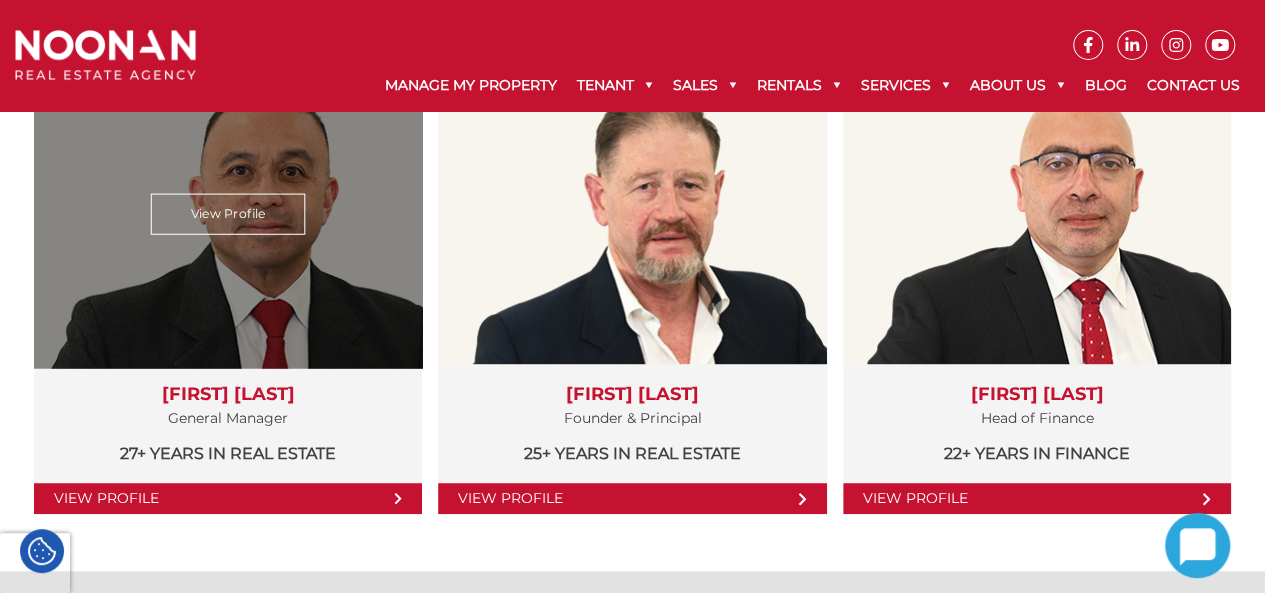 click on "View Profile" at bounding box center (228, 214) 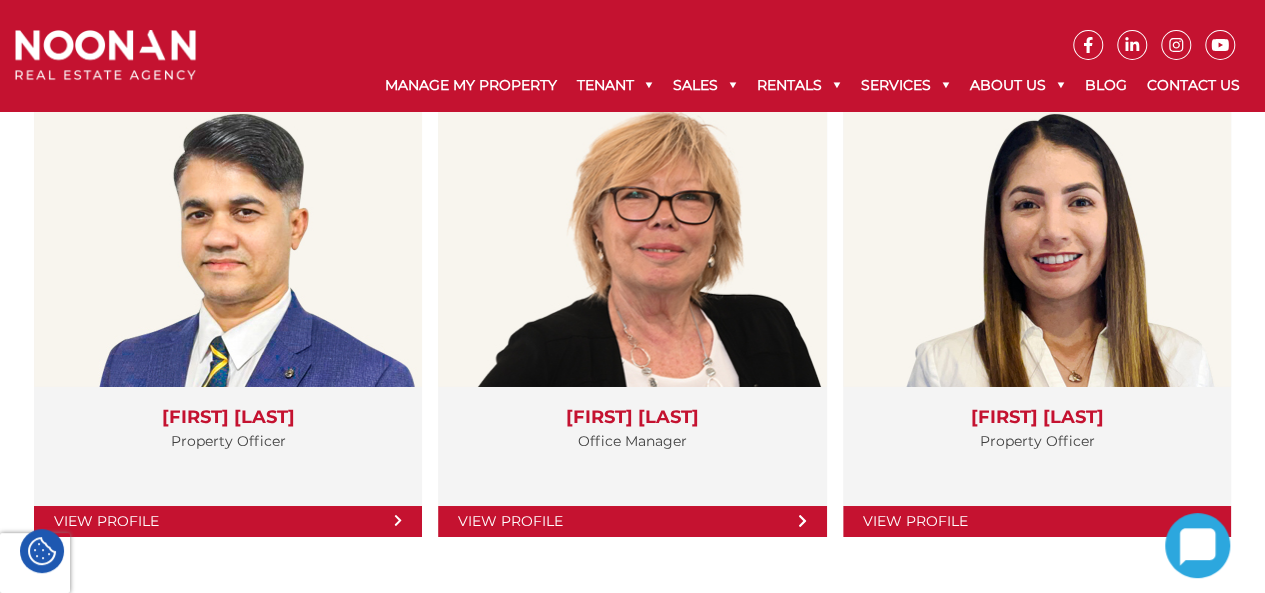 scroll, scrollTop: 3348, scrollLeft: 0, axis: vertical 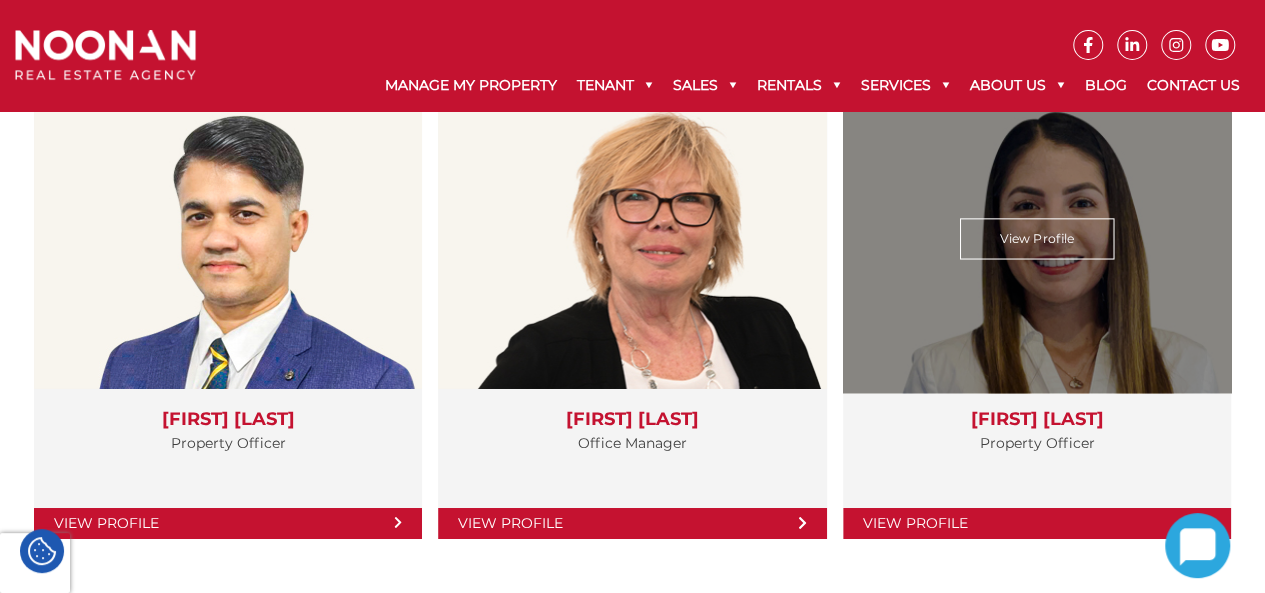click on "View Profile" at bounding box center (1037, 238) 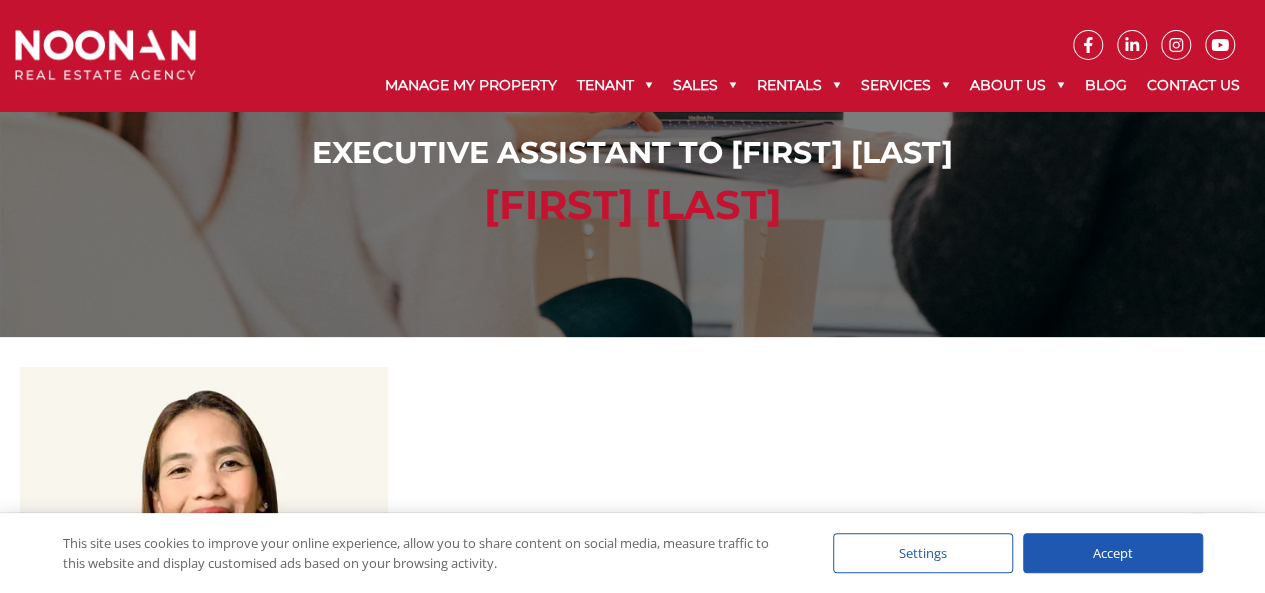 scroll, scrollTop: 0, scrollLeft: 0, axis: both 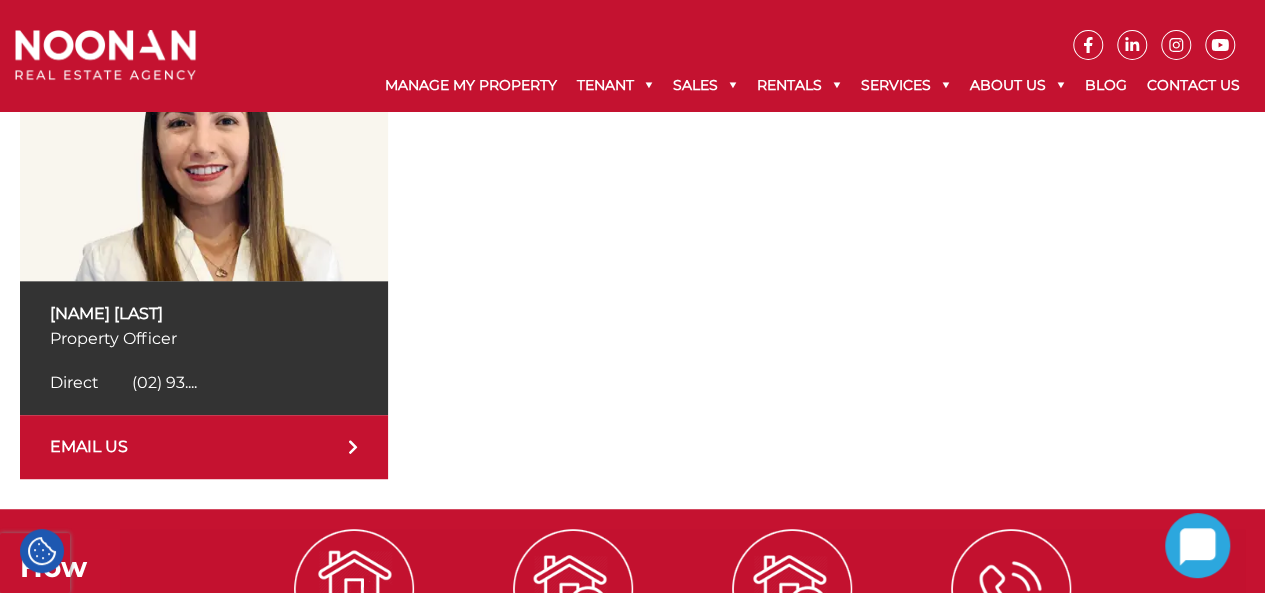 click on "EMAIL US" at bounding box center (204, 447) 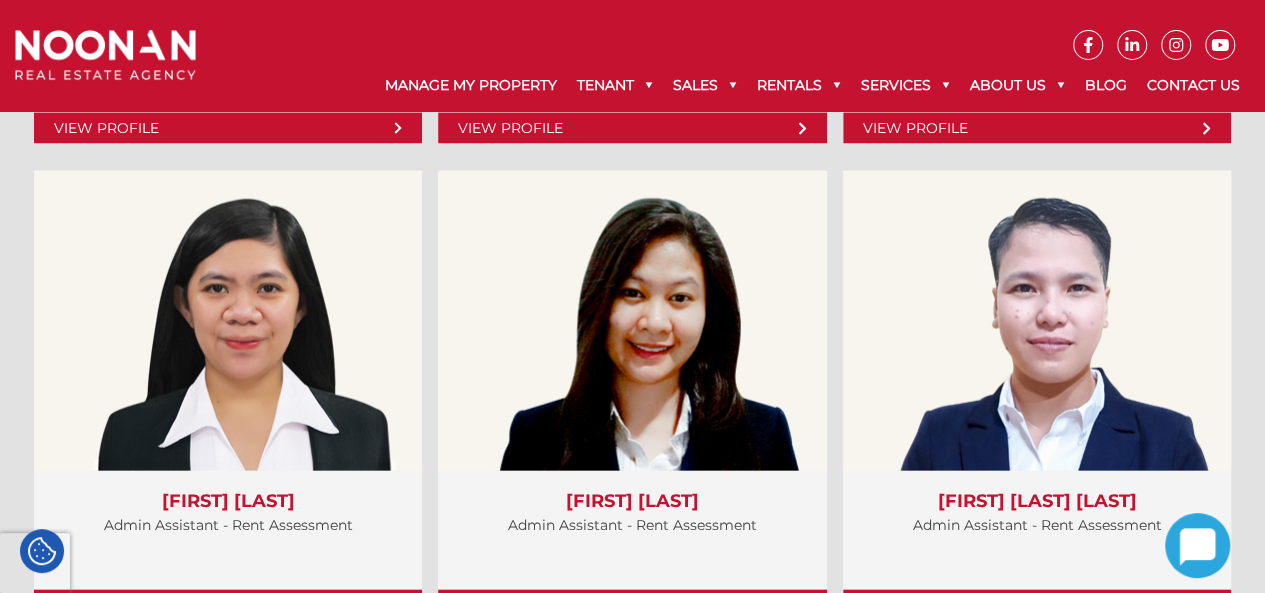 scroll, scrollTop: 5840, scrollLeft: 0, axis: vertical 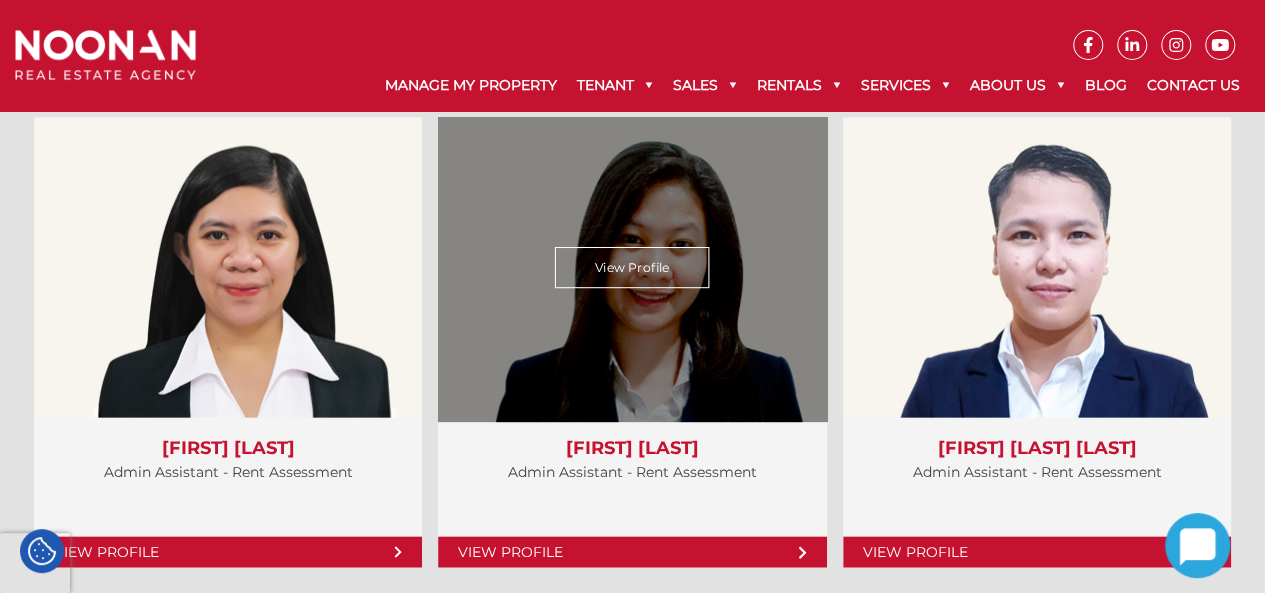 click on "View Profile" at bounding box center [632, 268] 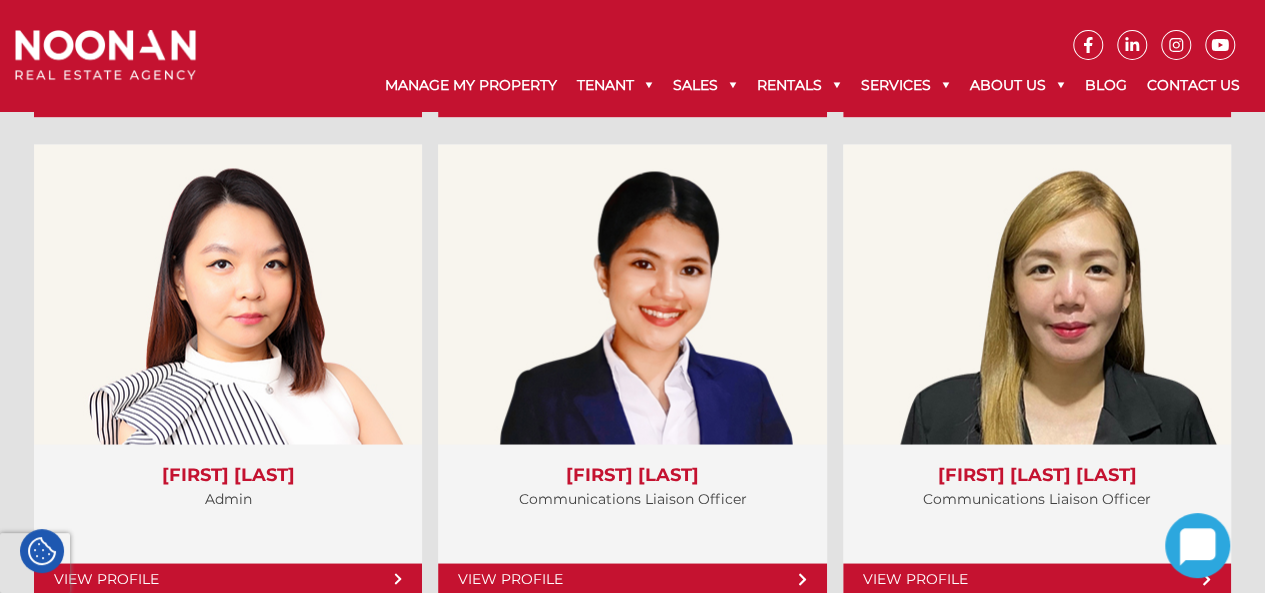 scroll, scrollTop: 5333, scrollLeft: 0, axis: vertical 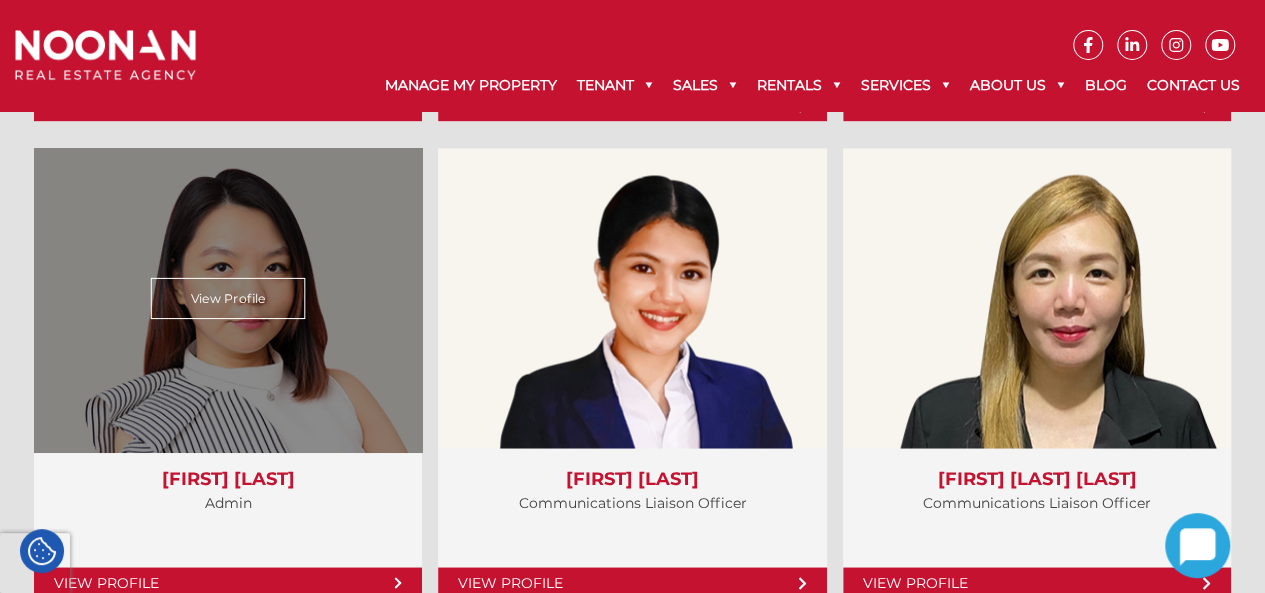 click on "View Profile" at bounding box center (228, 298) 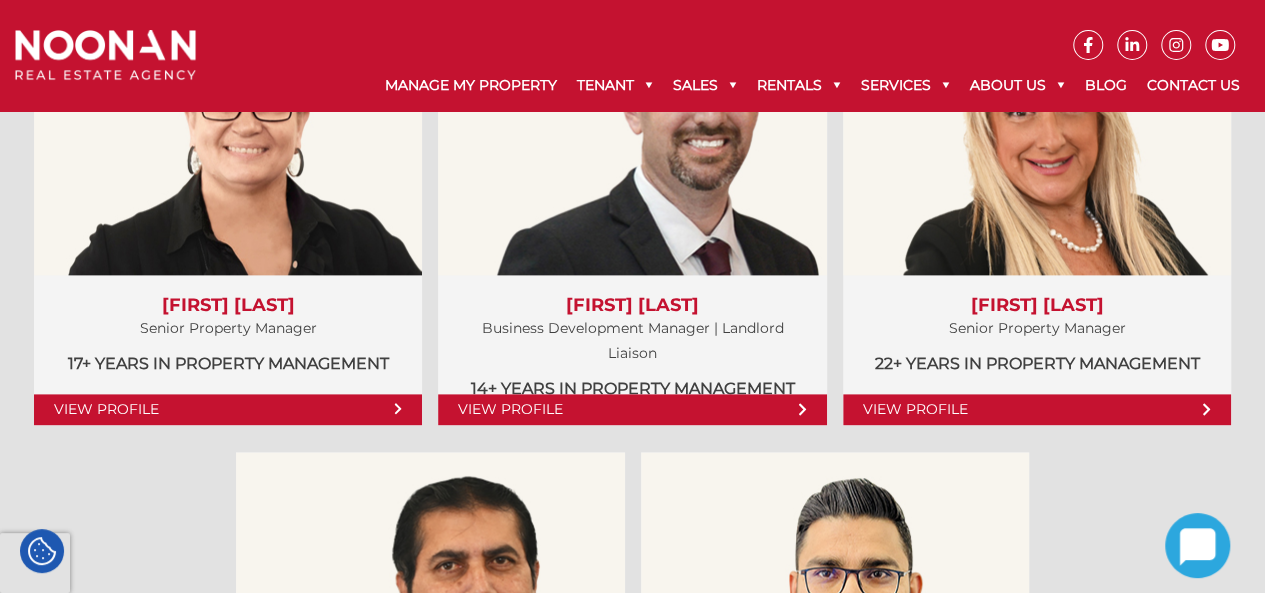 scroll, scrollTop: 1063, scrollLeft: 0, axis: vertical 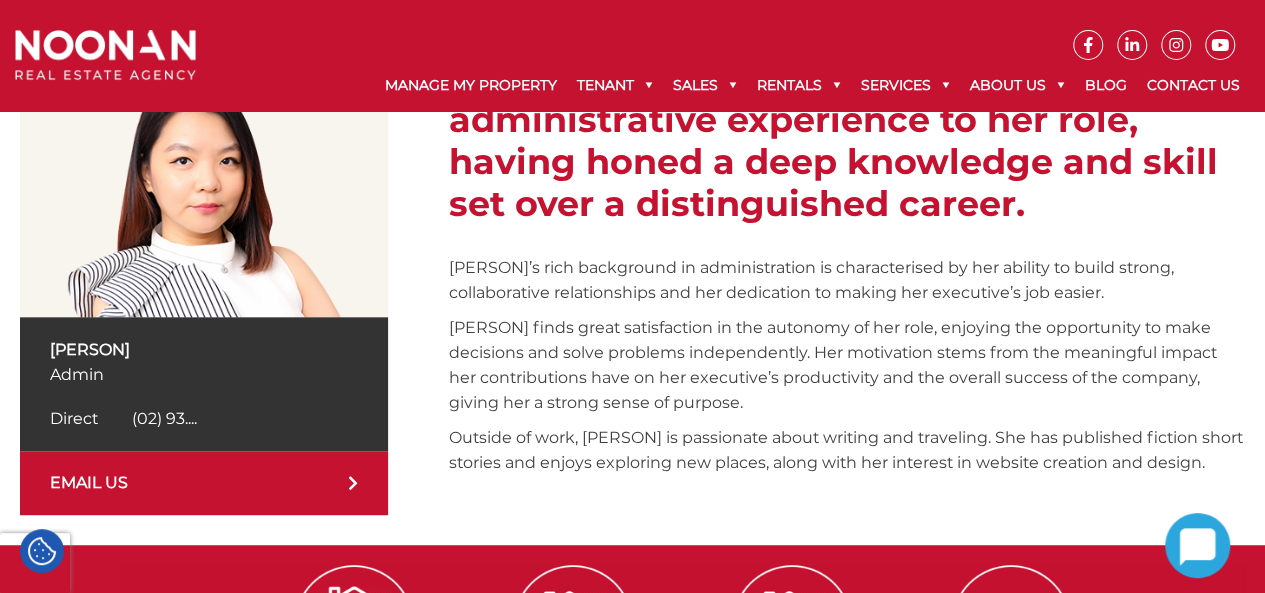 click on "[PERSON]’s rich background in administration is characterised by her ability to build strong, collaborative relationships and her dedication to making her executive’s job easier." at bounding box center (847, 280) 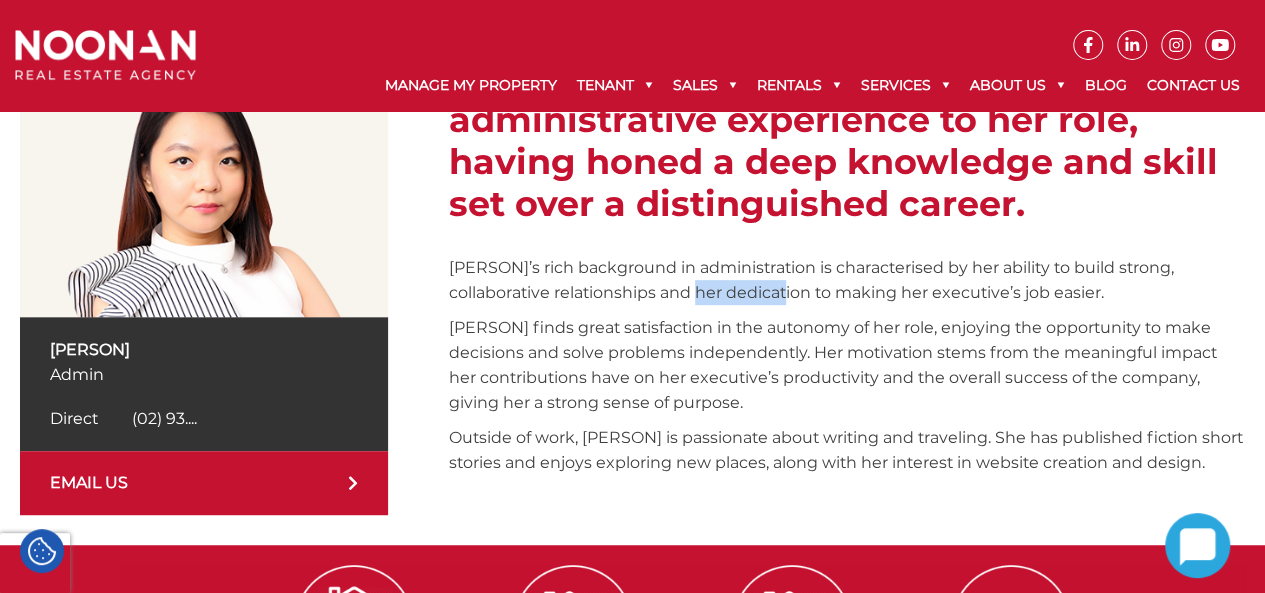 click on "[PERSON]’s rich background in administration is characterised by her ability to build strong, collaborative relationships and her dedication to making her executive’s job easier." at bounding box center [847, 280] 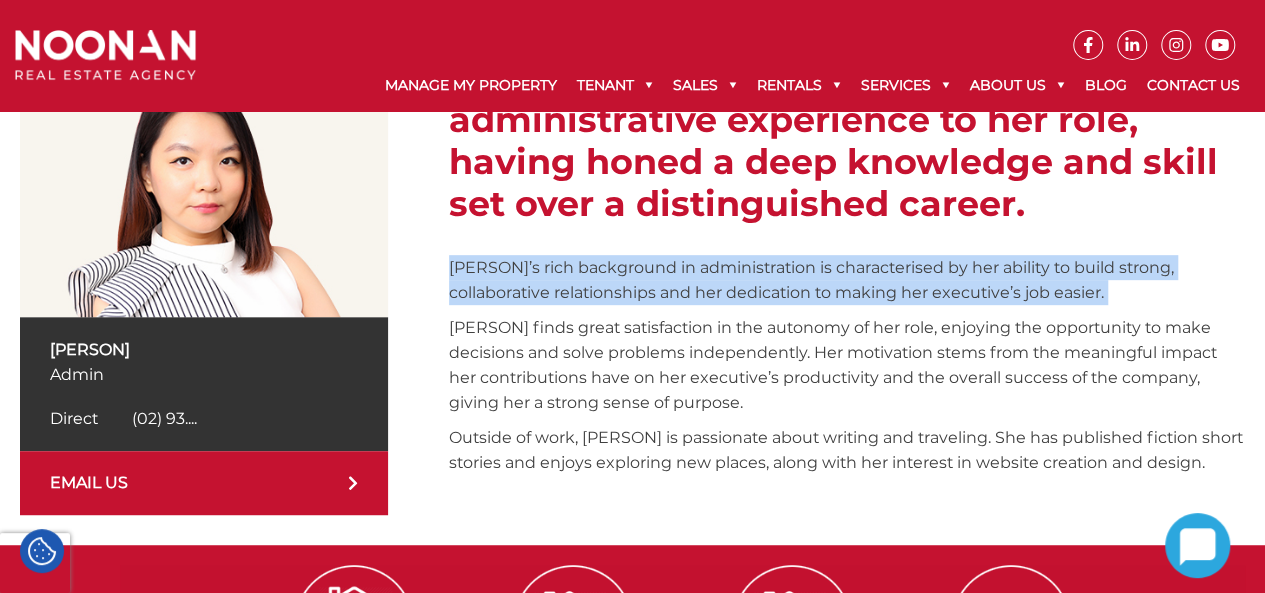 click on "[PERSON]’s rich background in administration is characterised by her ability to build strong, collaborative relationships and her dedication to making her executive’s job easier." at bounding box center (847, 280) 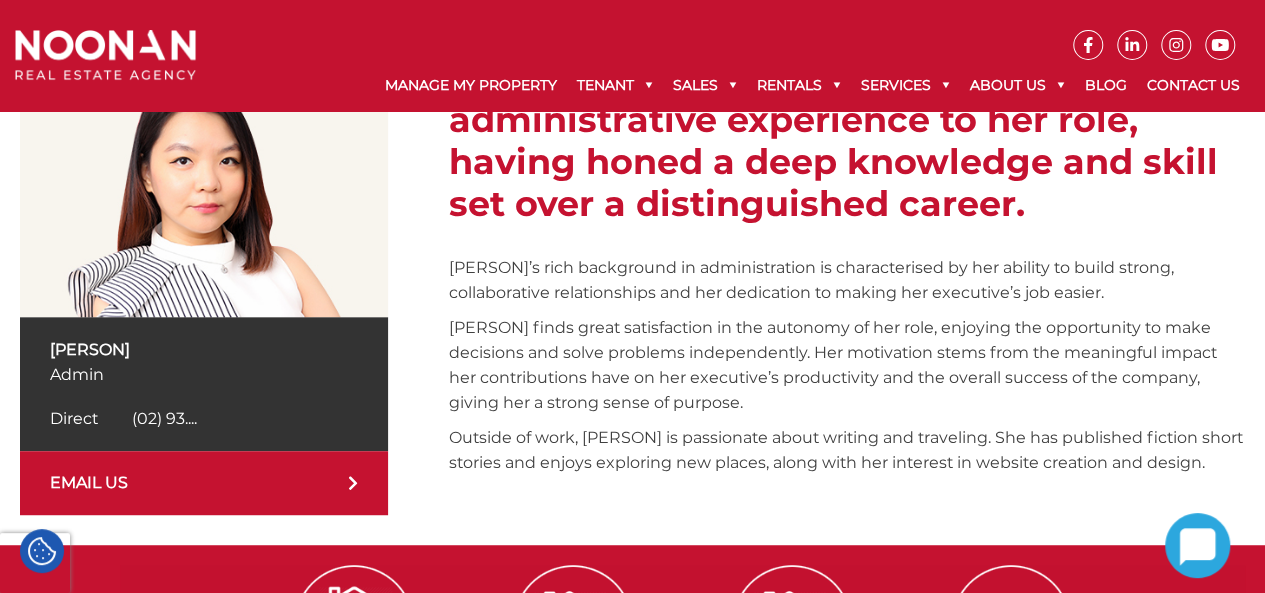 click on "[PERSON] finds great satisfaction in the autonomy of her role, enjoying the opportunity to make decisions and solve problems independently. Her motivation stems from the meaningful impact her contributions have on her executive’s productivity and the overall success of the company, giving her a strong sense of purpose." at bounding box center (847, 365) 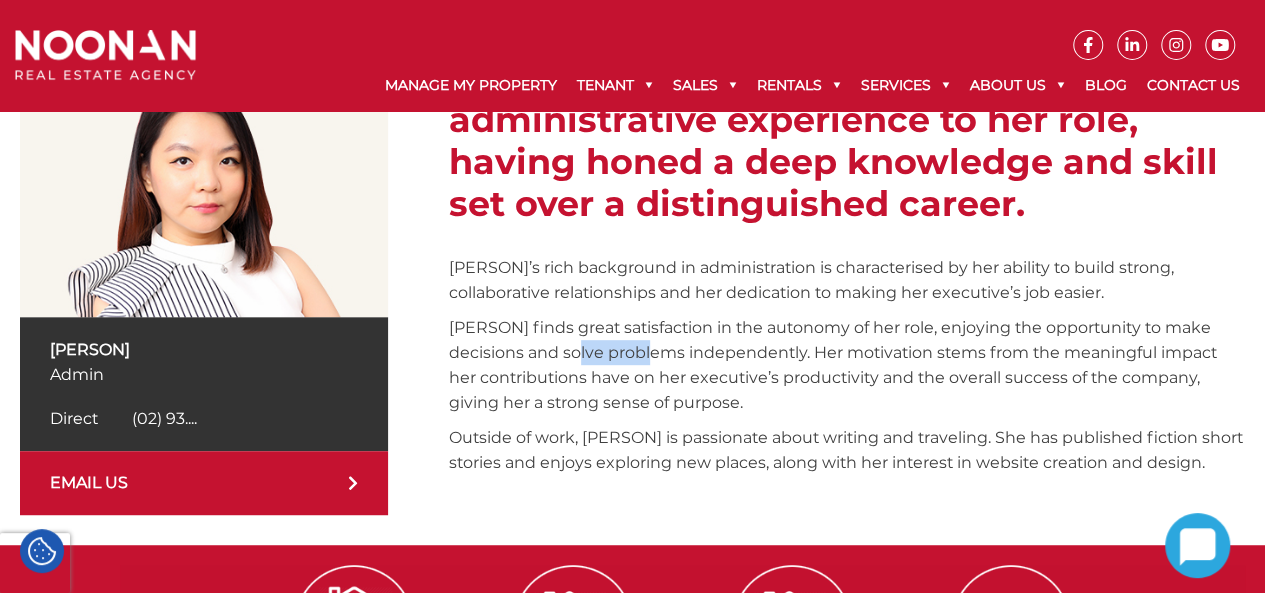 click on "[PERSON] finds great satisfaction in the autonomy of her role, enjoying the opportunity to make decisions and solve problems independently. Her motivation stems from the meaningful impact her contributions have on her executive’s productivity and the overall success of the company, giving her a strong sense of purpose." at bounding box center (847, 365) 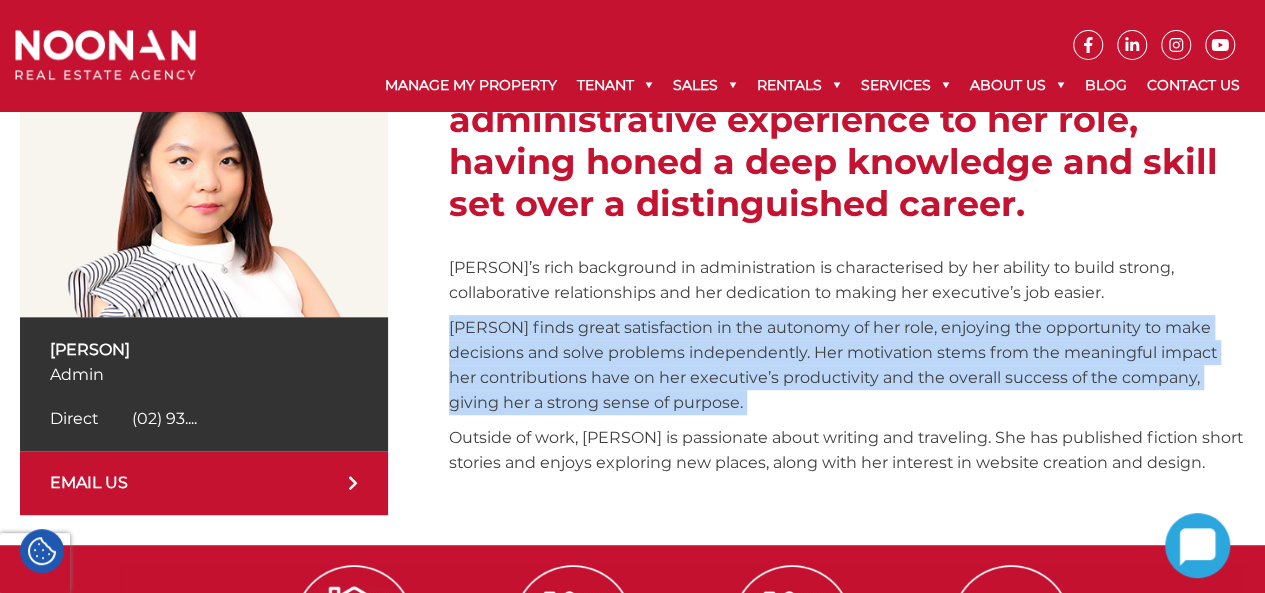 click on "[PERSON] finds great satisfaction in the autonomy of her role, enjoying the opportunity to make decisions and solve problems independently. Her motivation stems from the meaningful impact her contributions have on her executive’s productivity and the overall success of the company, giving her a strong sense of purpose." at bounding box center [847, 365] 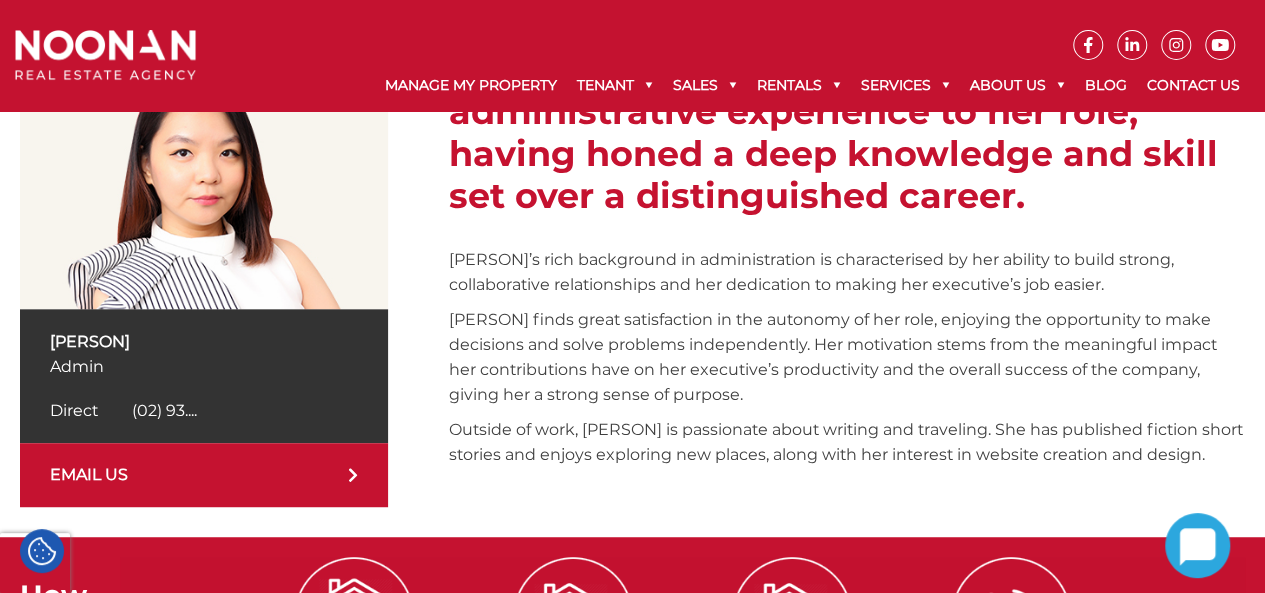 scroll, scrollTop: 382, scrollLeft: 0, axis: vertical 